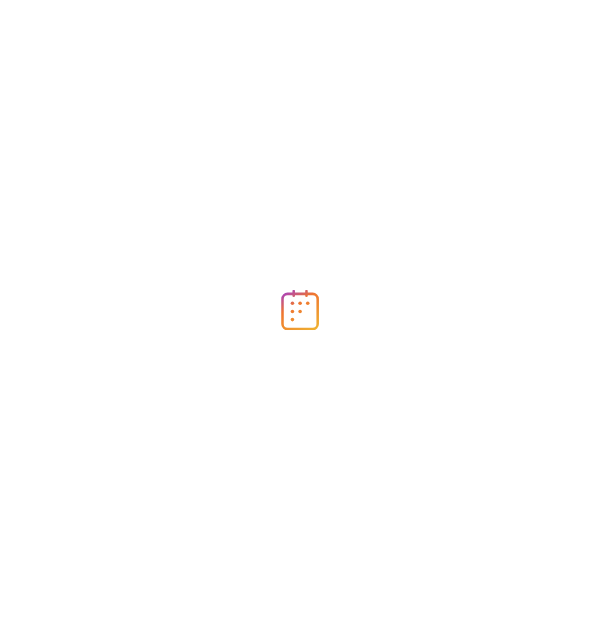 scroll, scrollTop: 0, scrollLeft: 0, axis: both 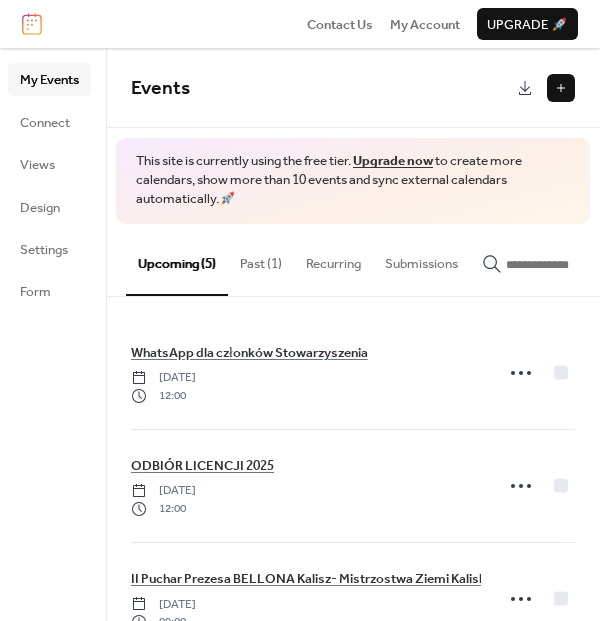 click on "Past  (1)" at bounding box center (261, 259) 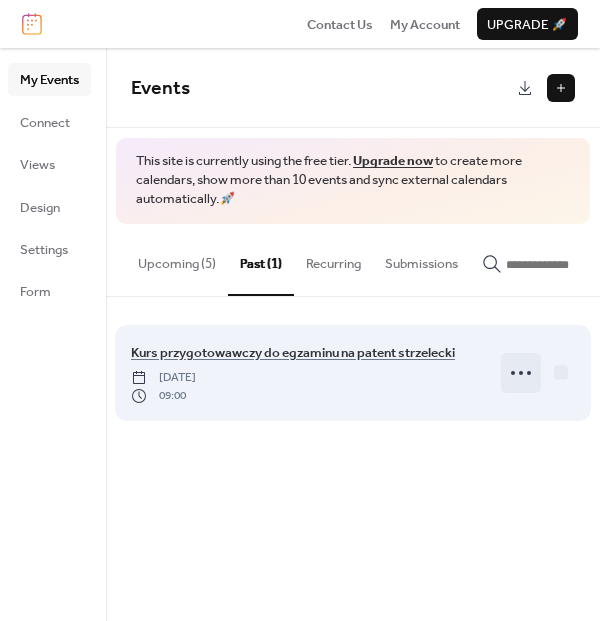 click 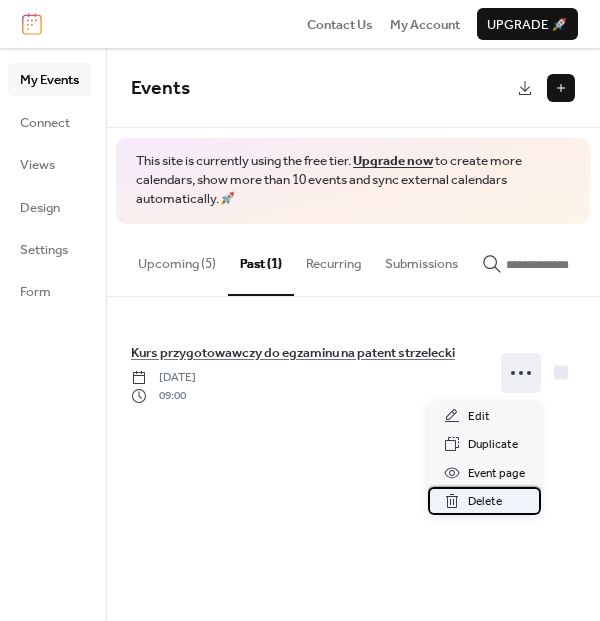 click on "Delete" at bounding box center (485, 502) 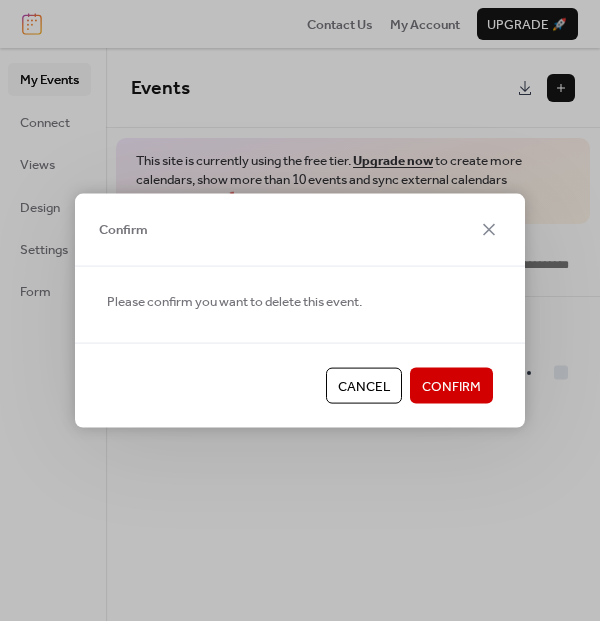 click on "Confirm" at bounding box center (451, 386) 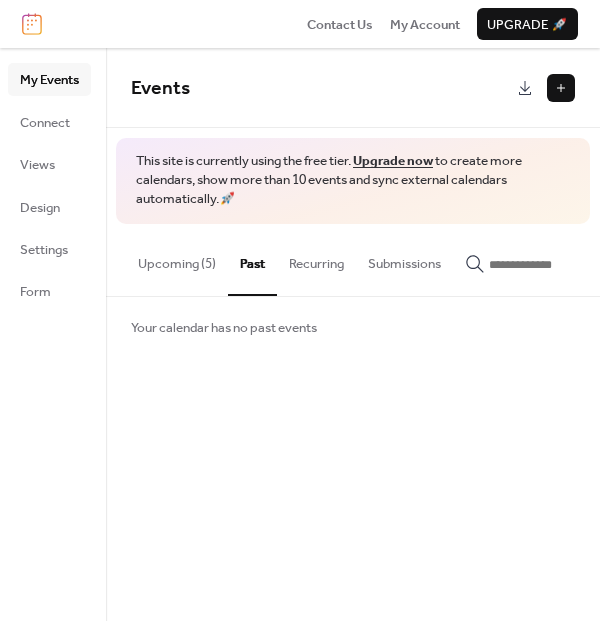 click on "Upcoming  (5)" at bounding box center [177, 259] 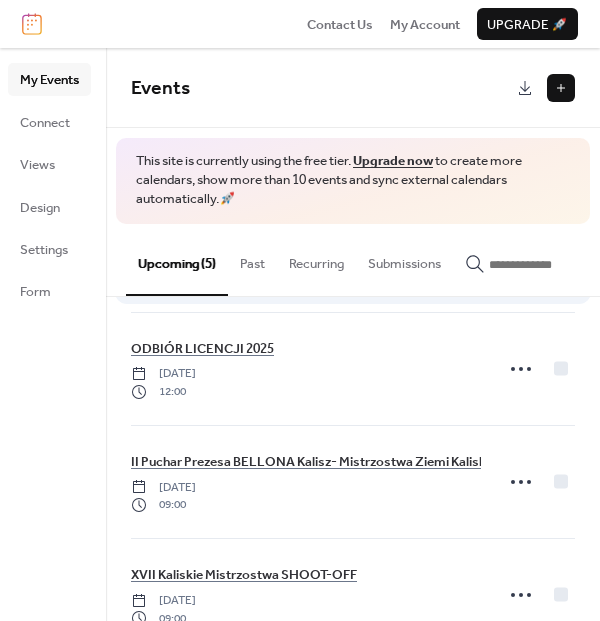 scroll, scrollTop: 0, scrollLeft: 0, axis: both 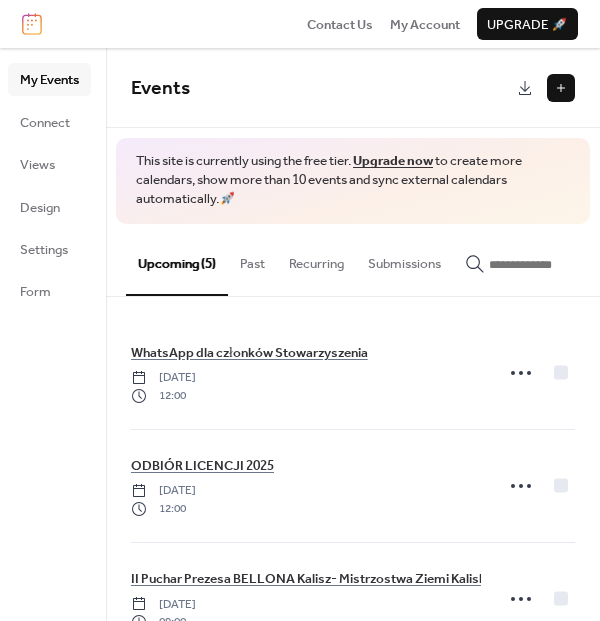 click at bounding box center (561, 88) 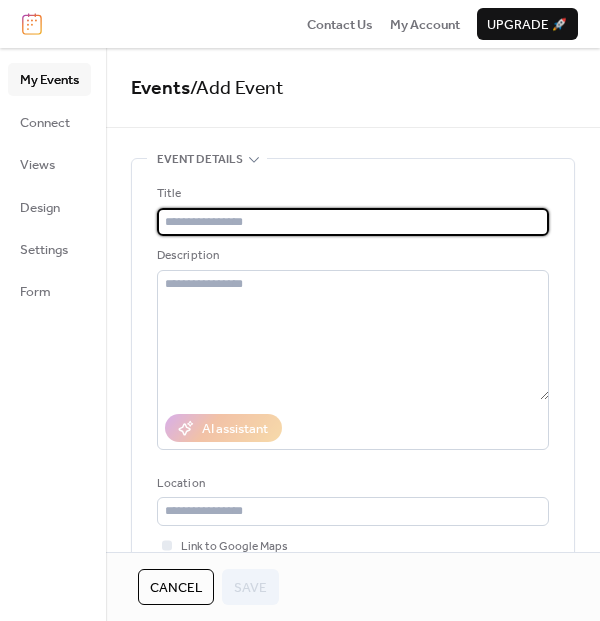 click at bounding box center (353, 222) 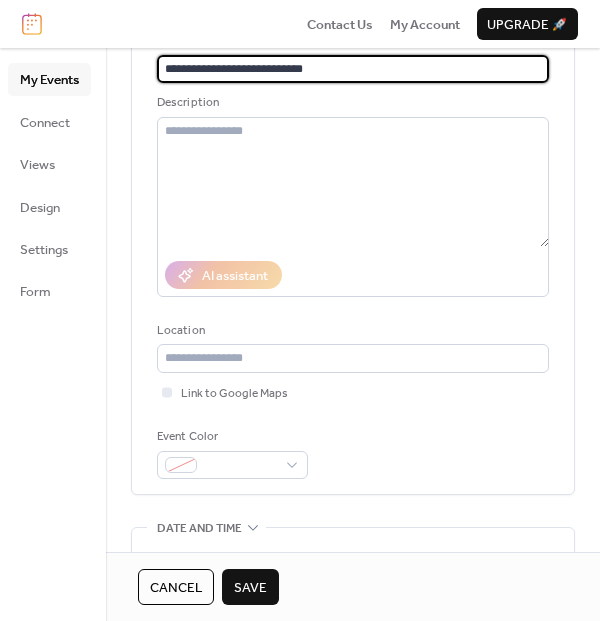 scroll, scrollTop: 222, scrollLeft: 0, axis: vertical 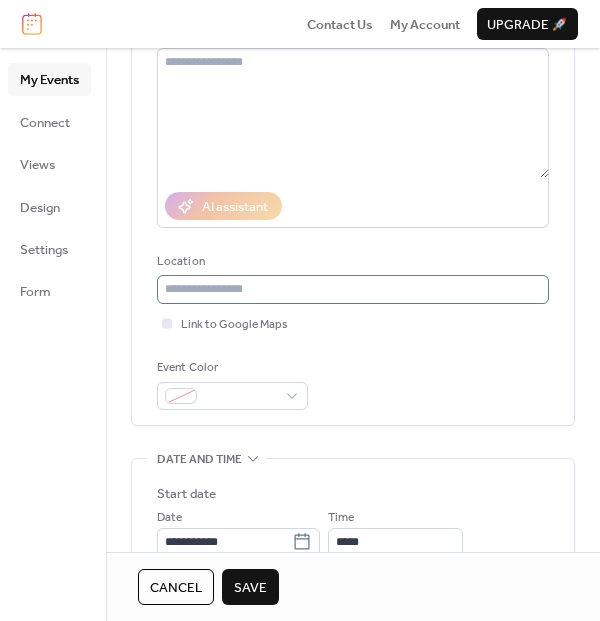 type on "**********" 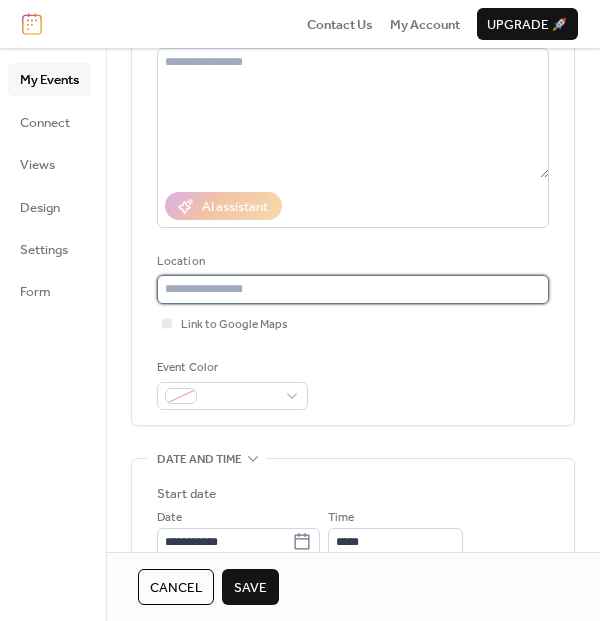 click at bounding box center [353, 289] 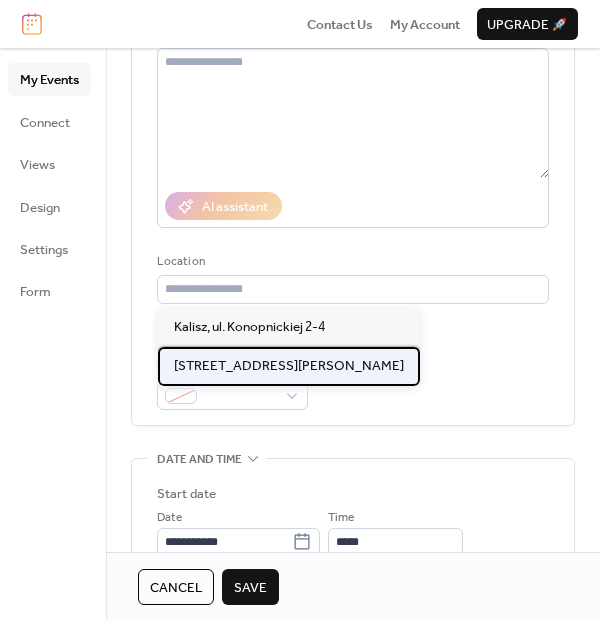 click on "[STREET_ADDRESS][PERSON_NAME]" at bounding box center [289, 366] 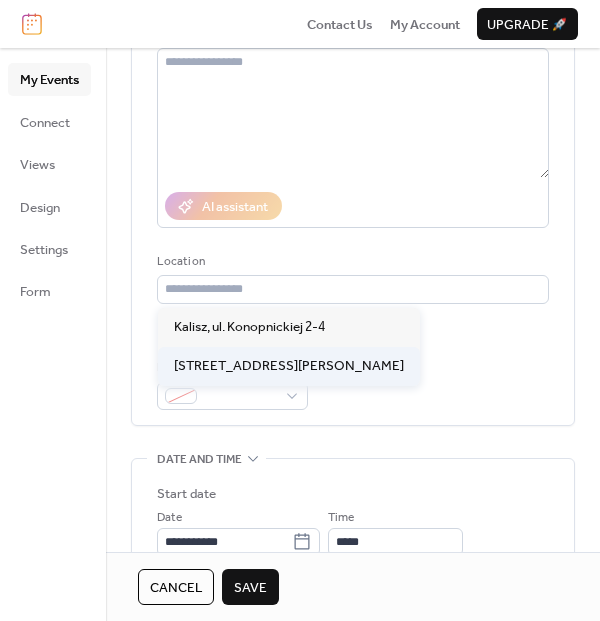type on "**********" 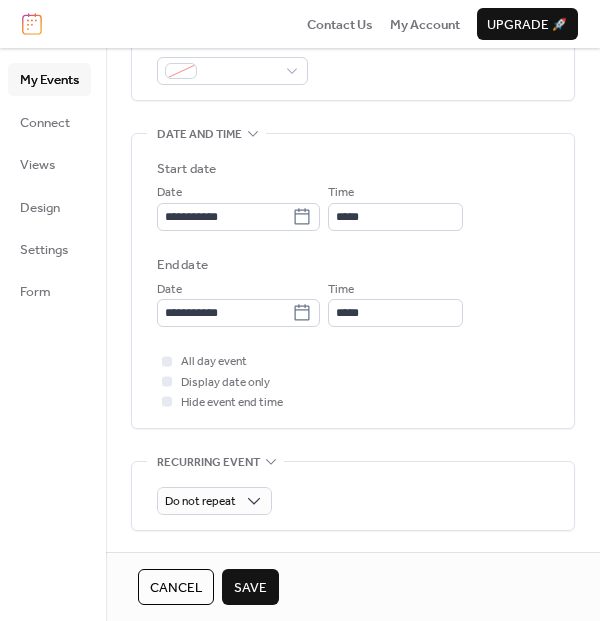 scroll, scrollTop: 555, scrollLeft: 0, axis: vertical 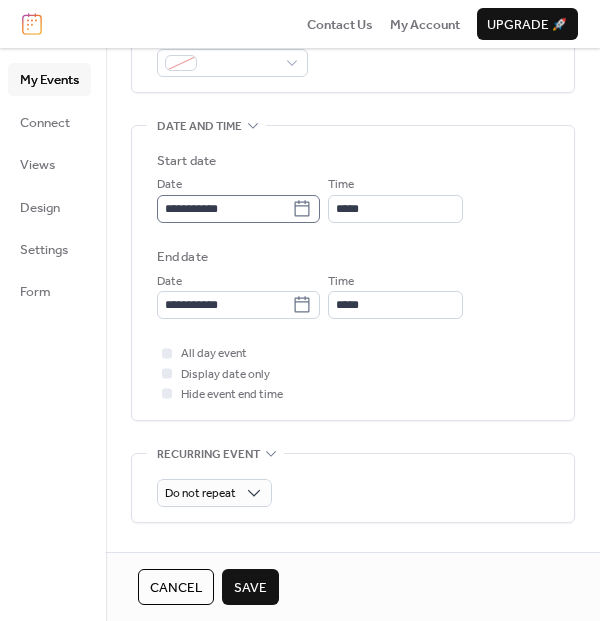 click 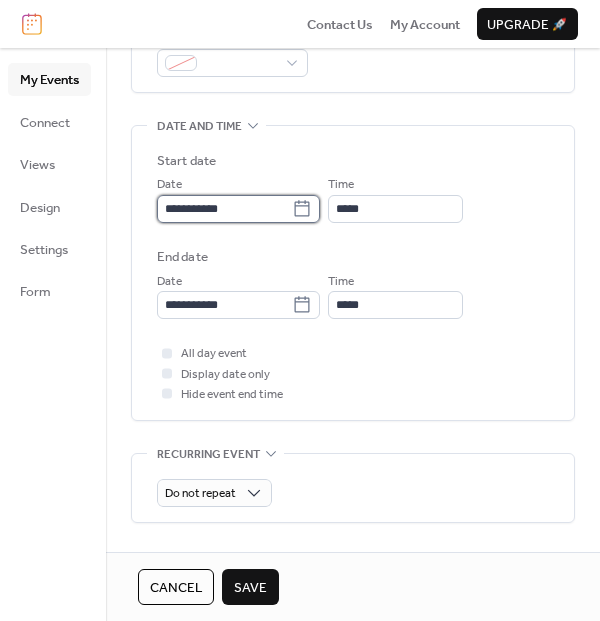 click on "**********" at bounding box center (224, 209) 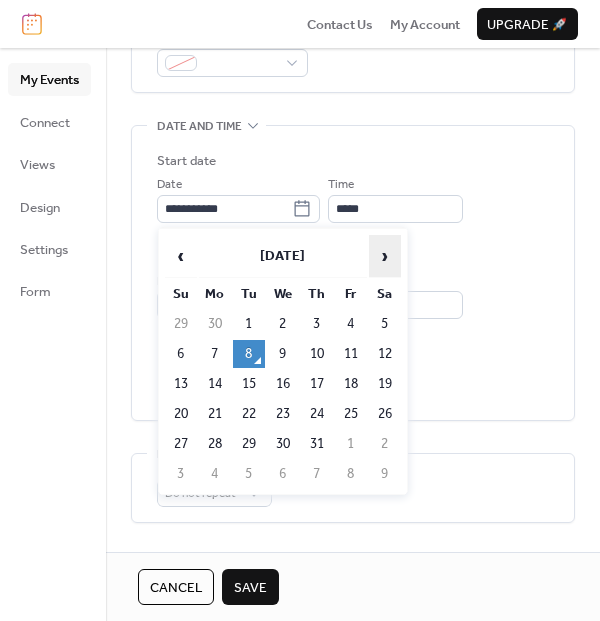 click on "›" at bounding box center (385, 256) 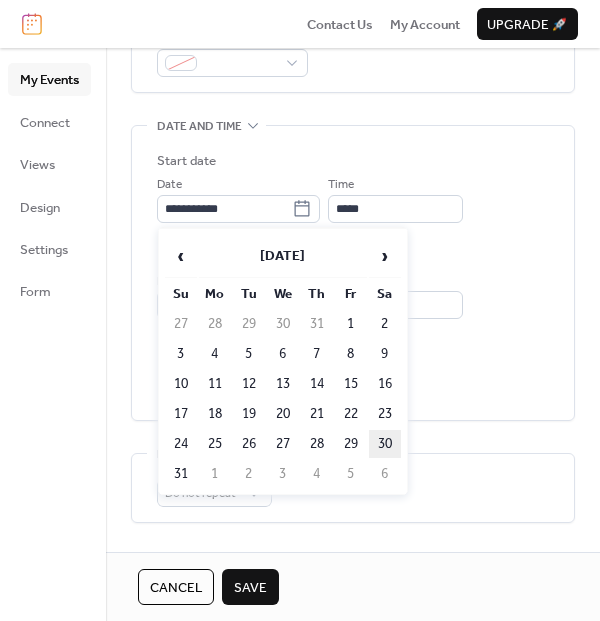 click on "30" at bounding box center (385, 444) 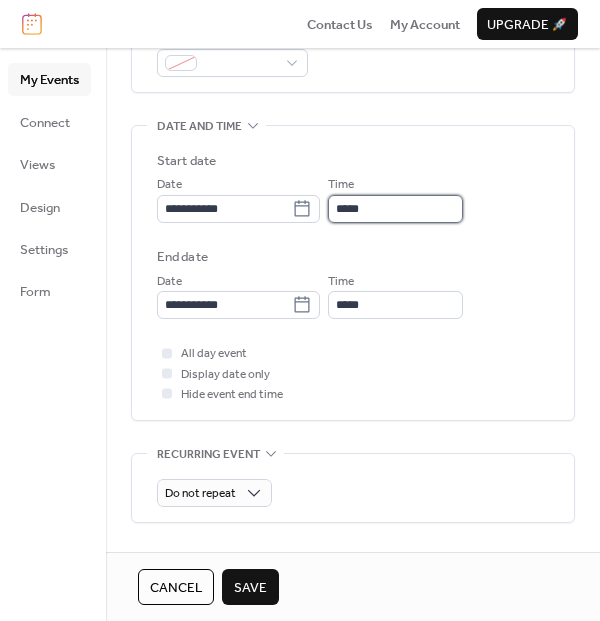 click on "*****" at bounding box center [395, 209] 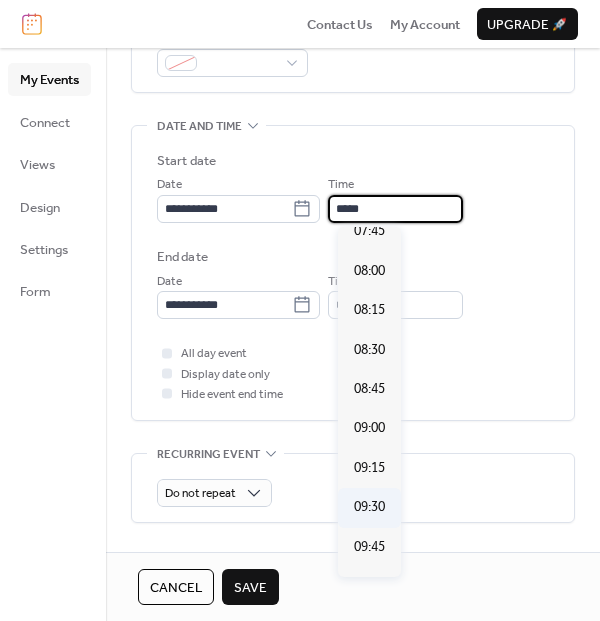 scroll, scrollTop: 1238, scrollLeft: 0, axis: vertical 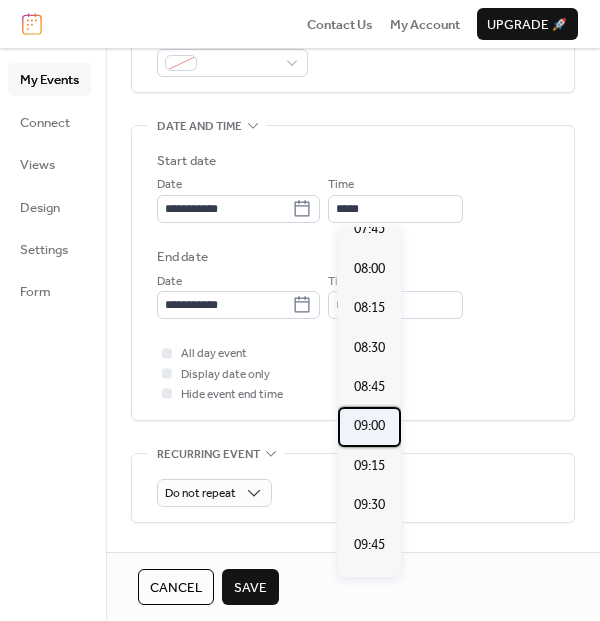 click on "09:00" at bounding box center [369, 426] 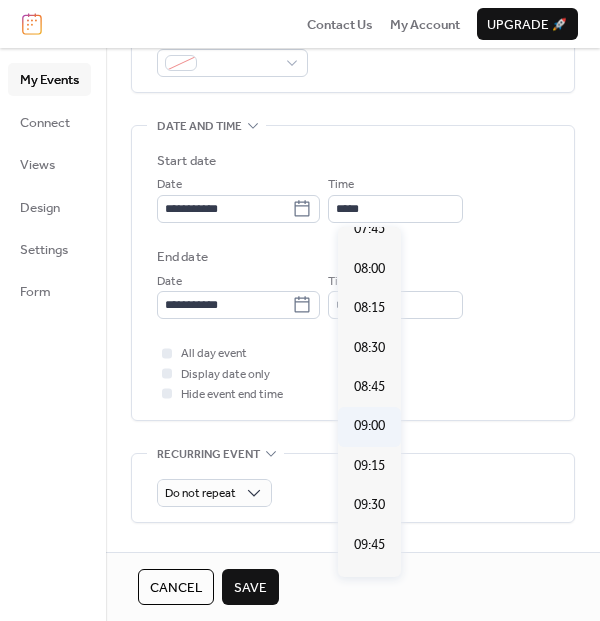 type on "*****" 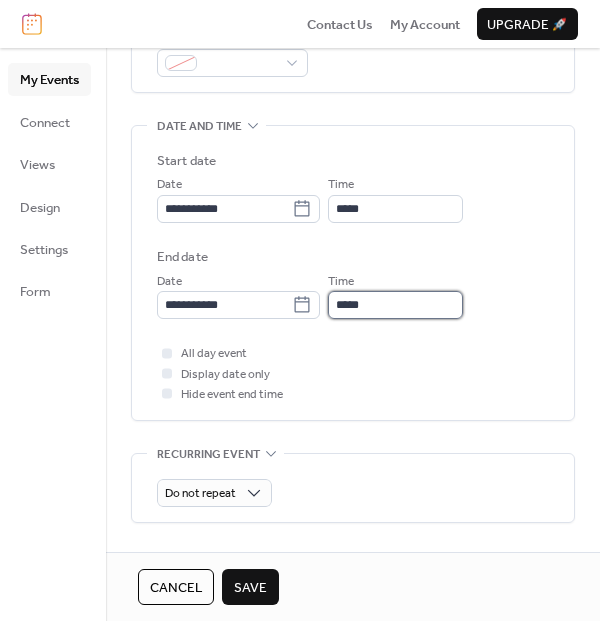 click on "*****" at bounding box center [395, 305] 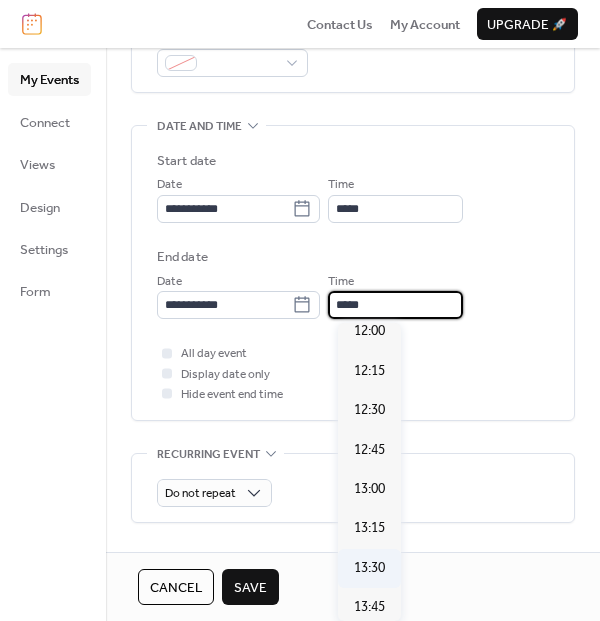 scroll, scrollTop: 555, scrollLeft: 0, axis: vertical 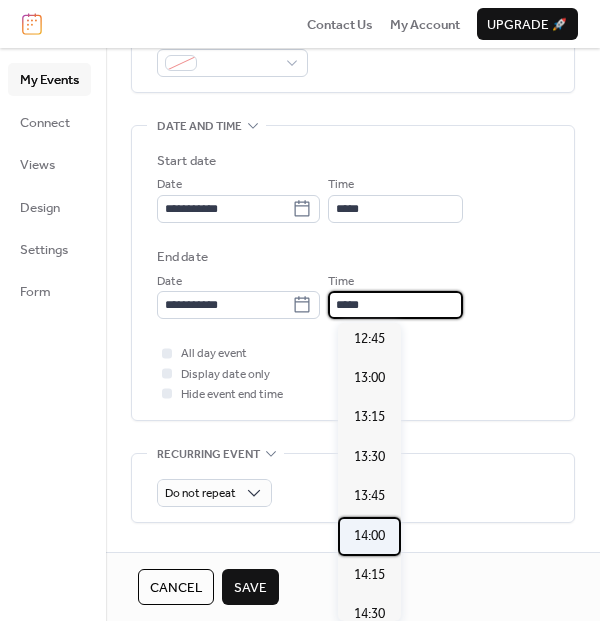 click on "14:00" at bounding box center [369, 536] 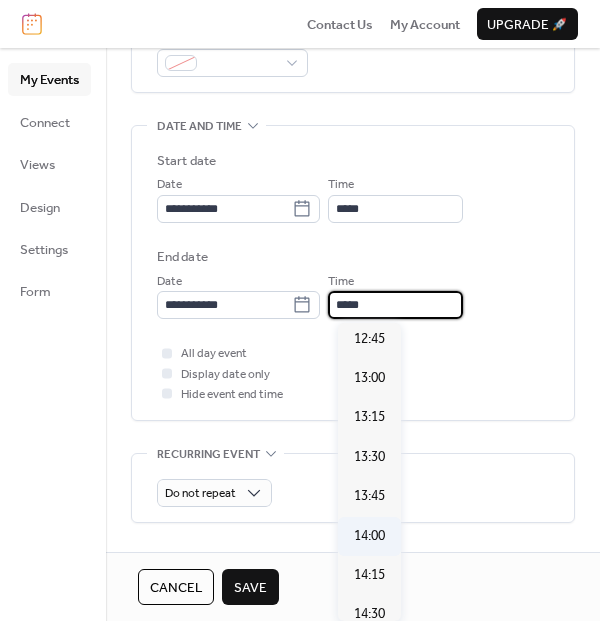 type on "*****" 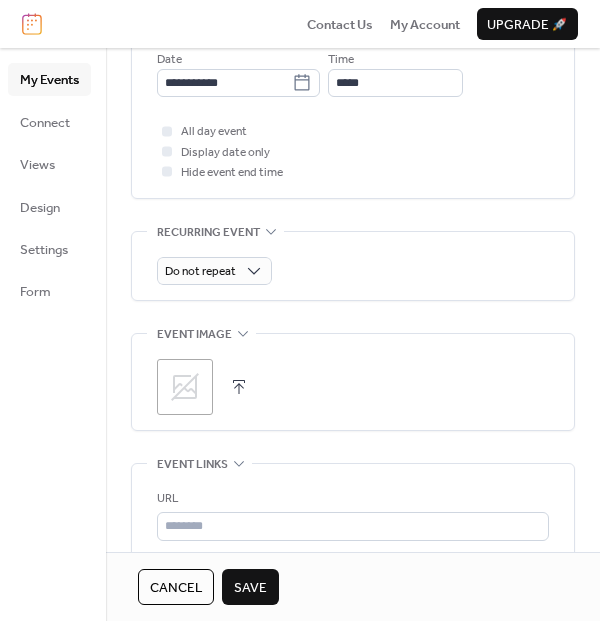 scroll, scrollTop: 888, scrollLeft: 0, axis: vertical 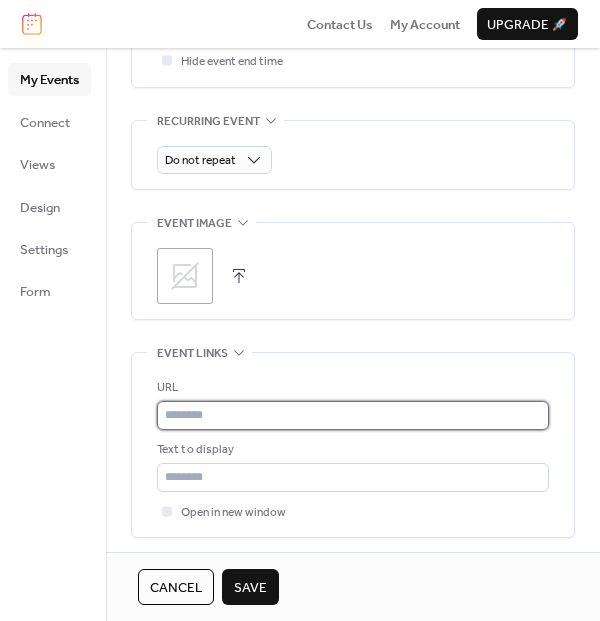 click at bounding box center (353, 415) 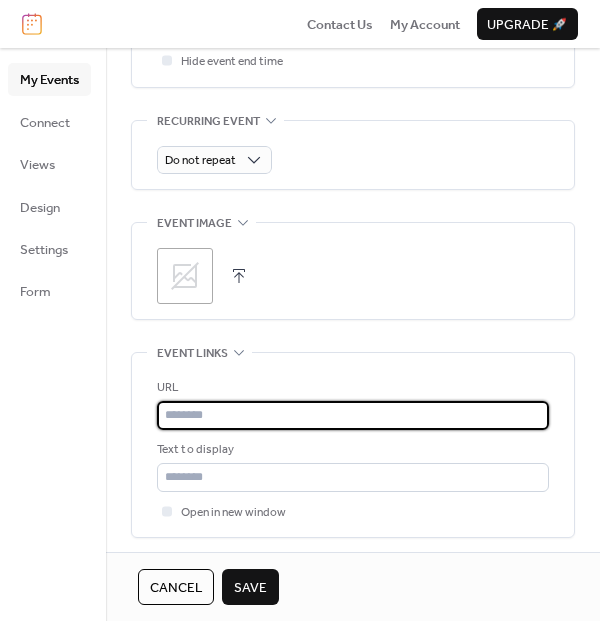 type on "**********" 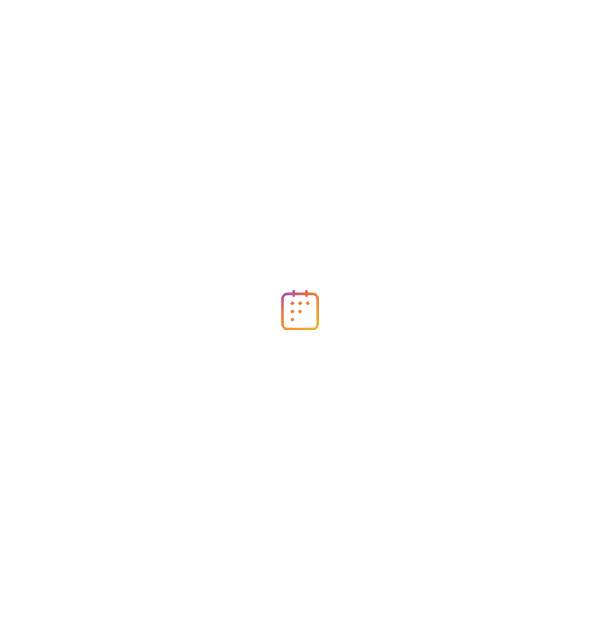 scroll, scrollTop: 0, scrollLeft: 0, axis: both 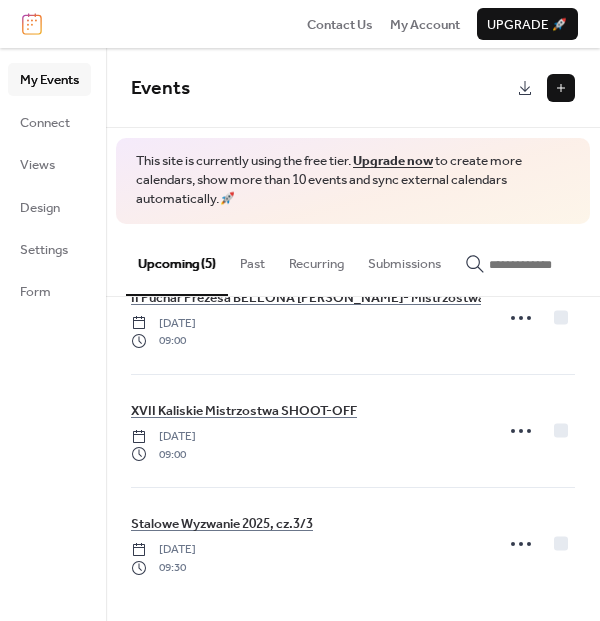 click at bounding box center [561, 88] 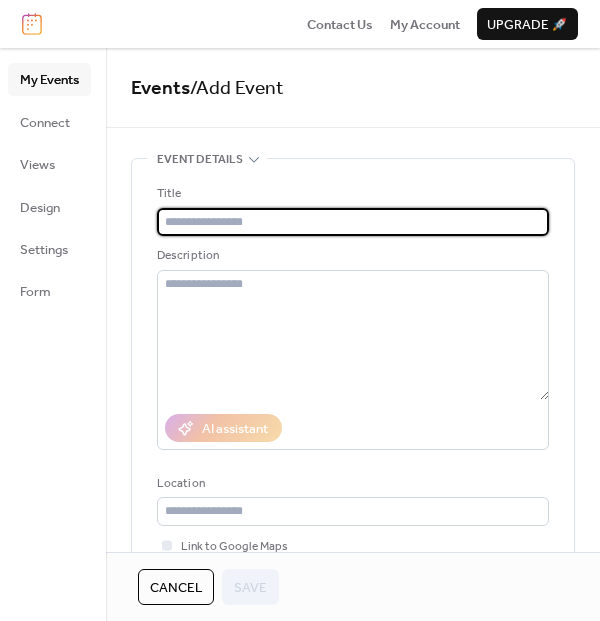 click at bounding box center [353, 222] 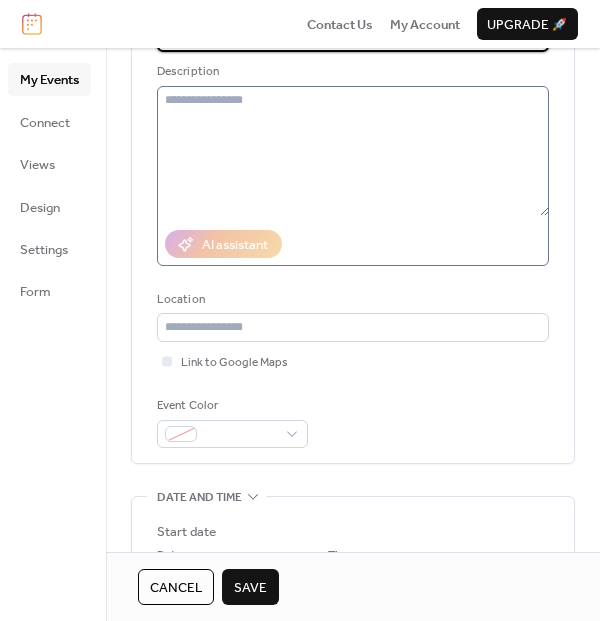 scroll, scrollTop: 222, scrollLeft: 0, axis: vertical 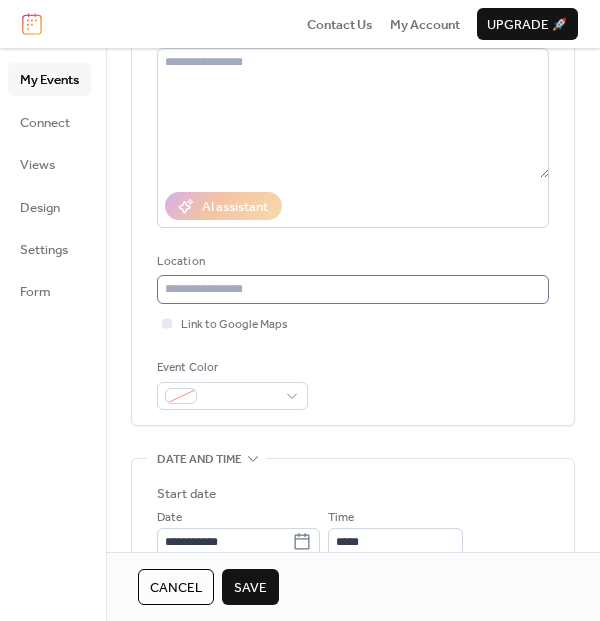 type on "**********" 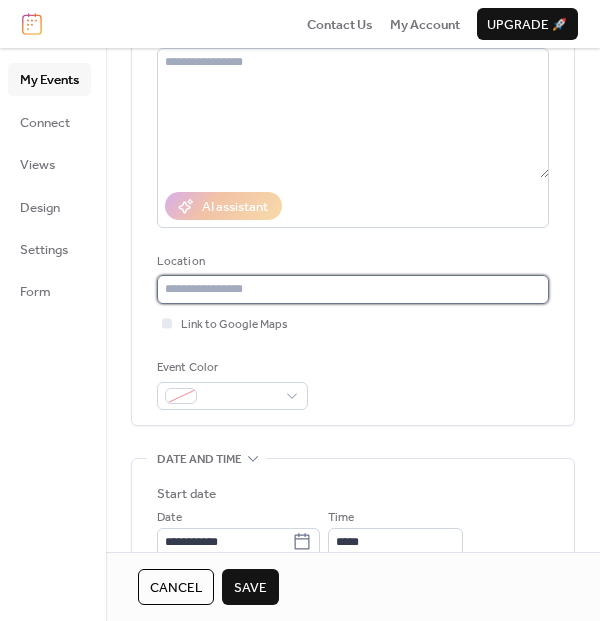 click at bounding box center (353, 289) 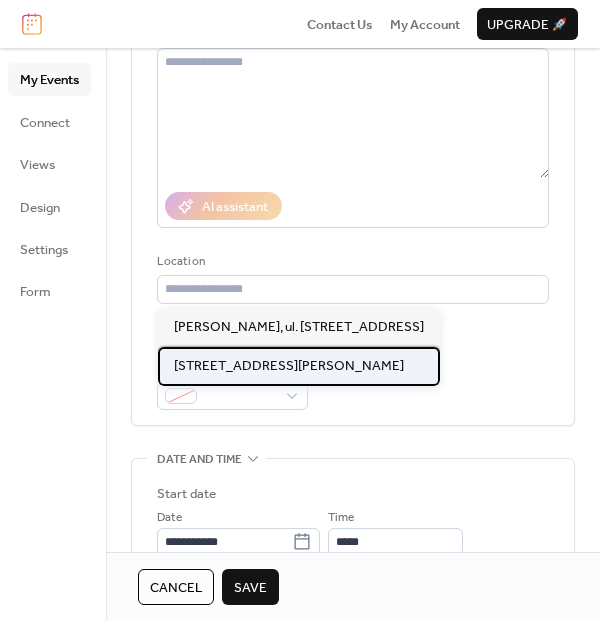 click on "[STREET_ADDRESS][PERSON_NAME]" at bounding box center [289, 366] 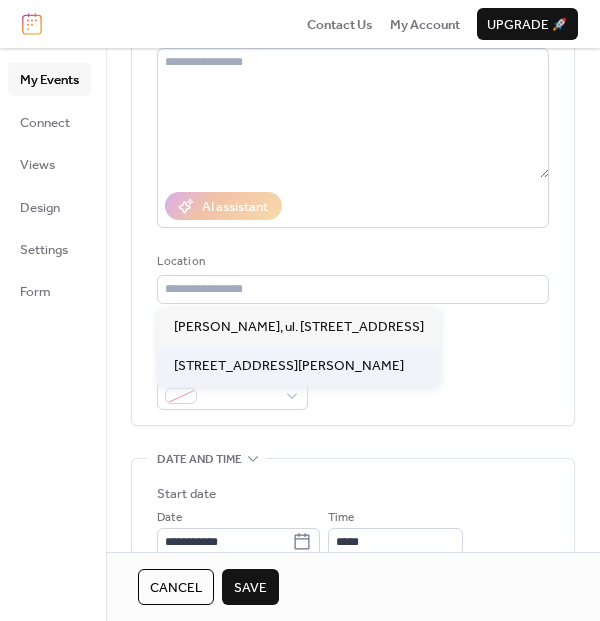 type on "**********" 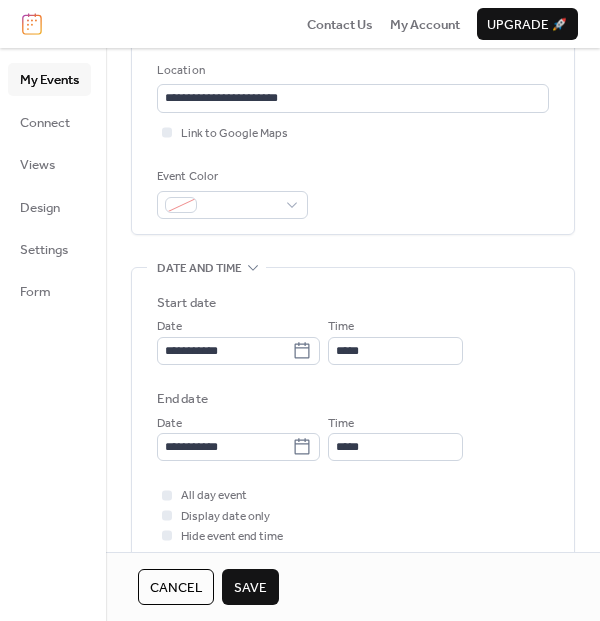 scroll, scrollTop: 555, scrollLeft: 0, axis: vertical 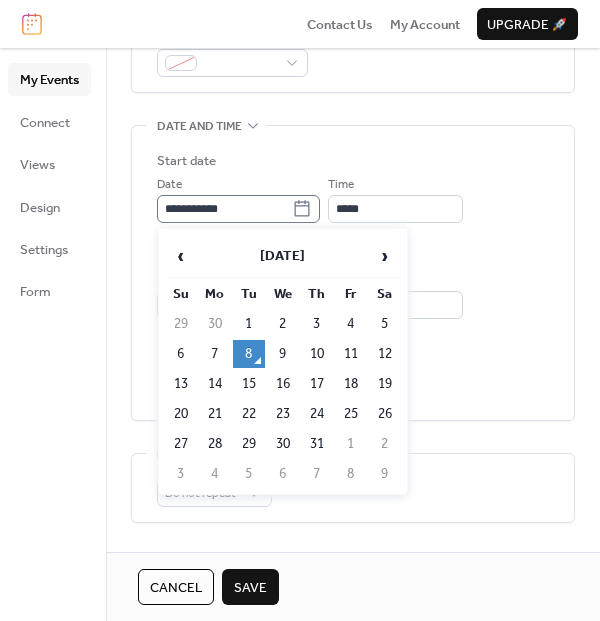 click 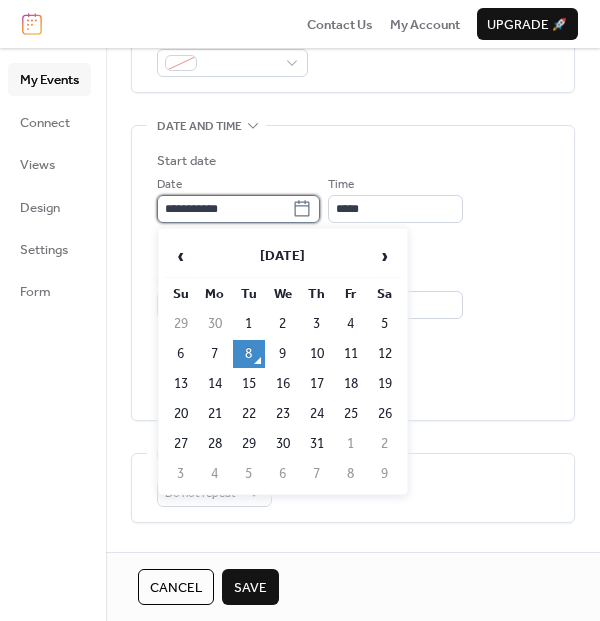 click on "**********" at bounding box center [224, 209] 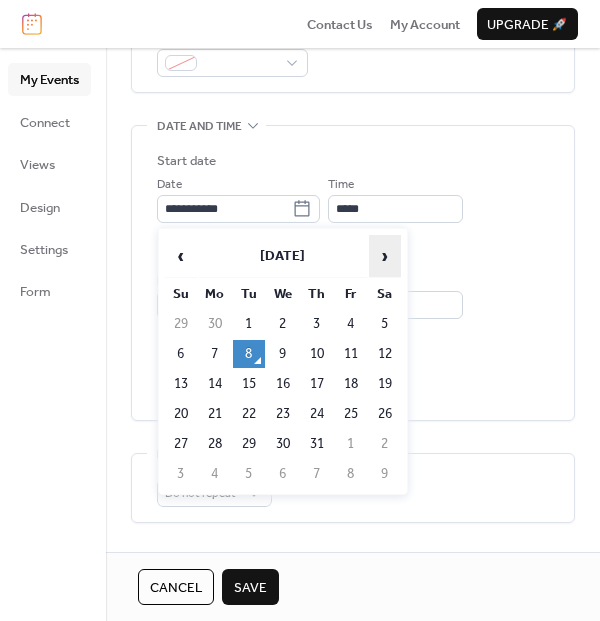 click on "›" at bounding box center (385, 256) 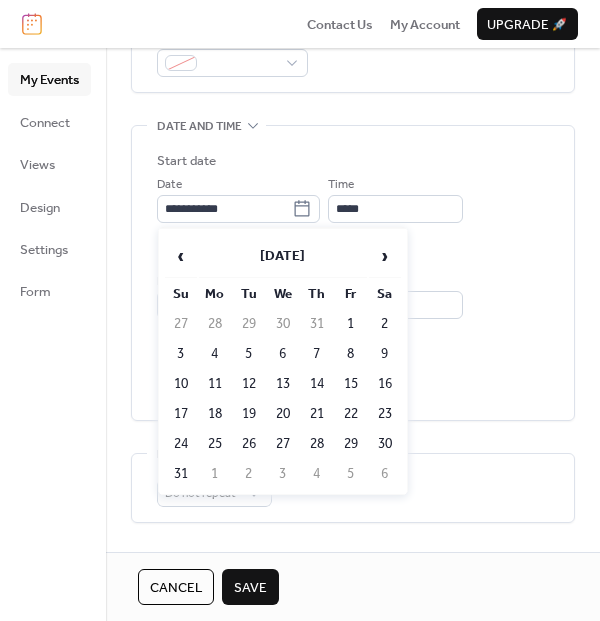 click on "30" at bounding box center [385, 444] 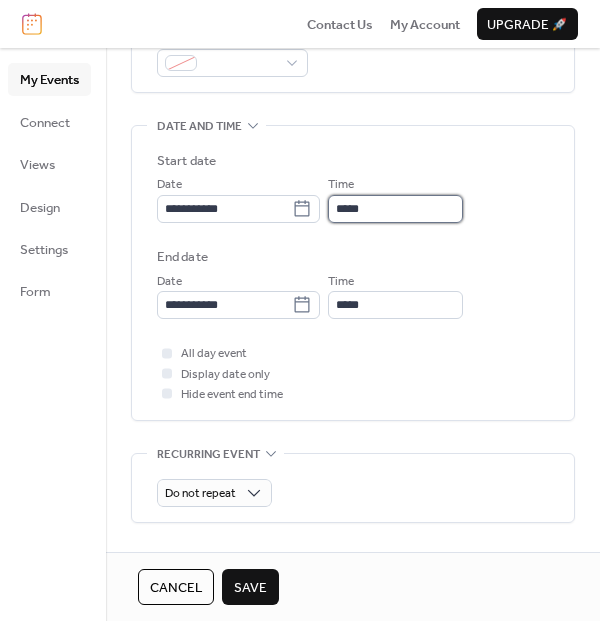 click on "*****" at bounding box center [395, 209] 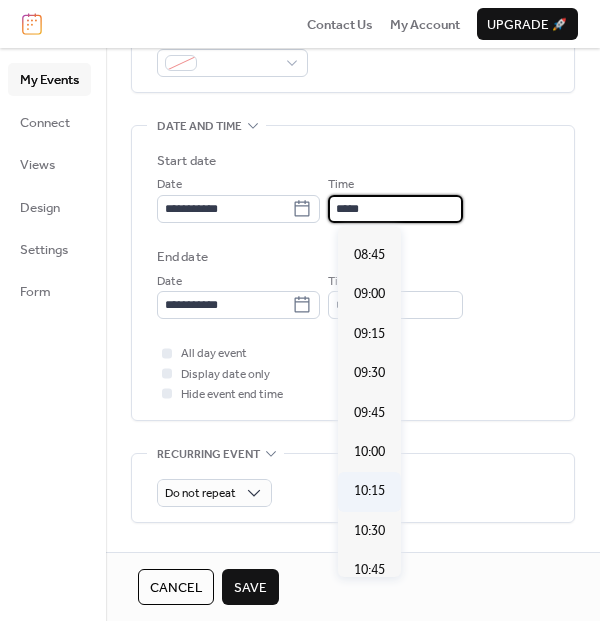 scroll, scrollTop: 1350, scrollLeft: 0, axis: vertical 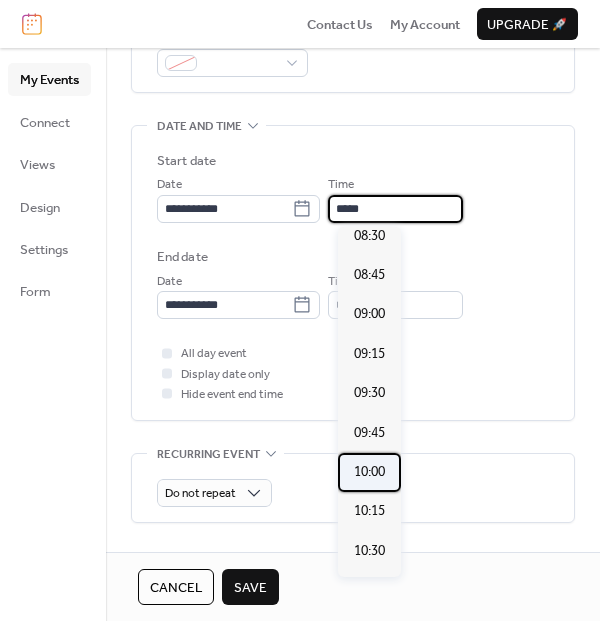 click on "10:00" at bounding box center (369, 472) 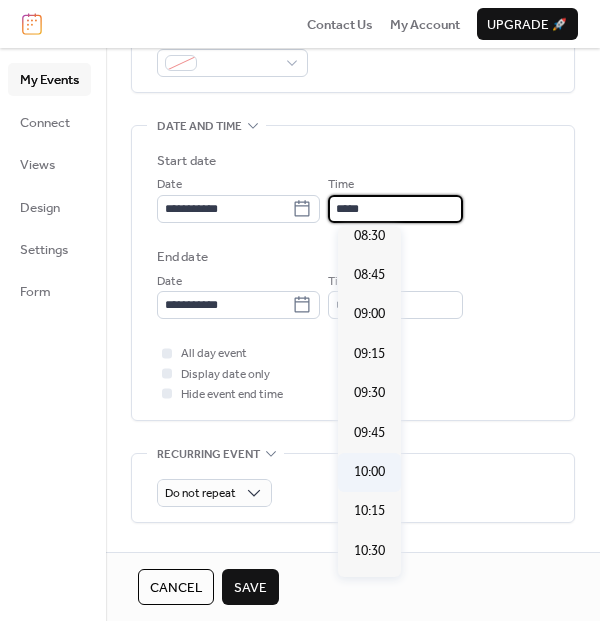 type on "*****" 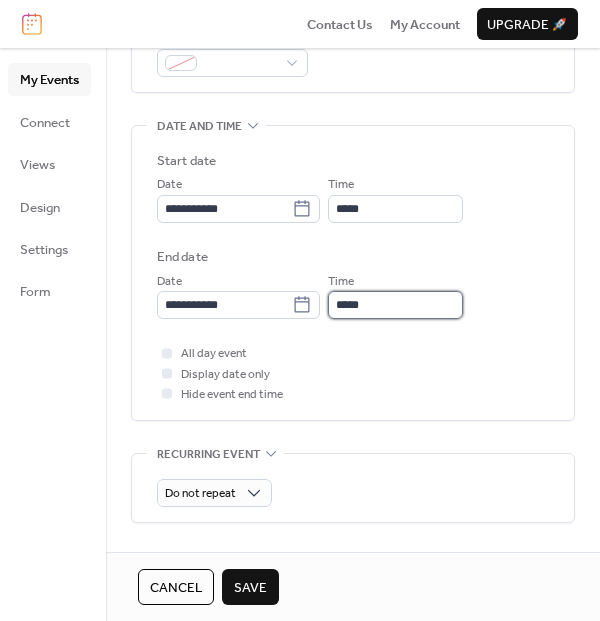 click on "*****" at bounding box center [395, 305] 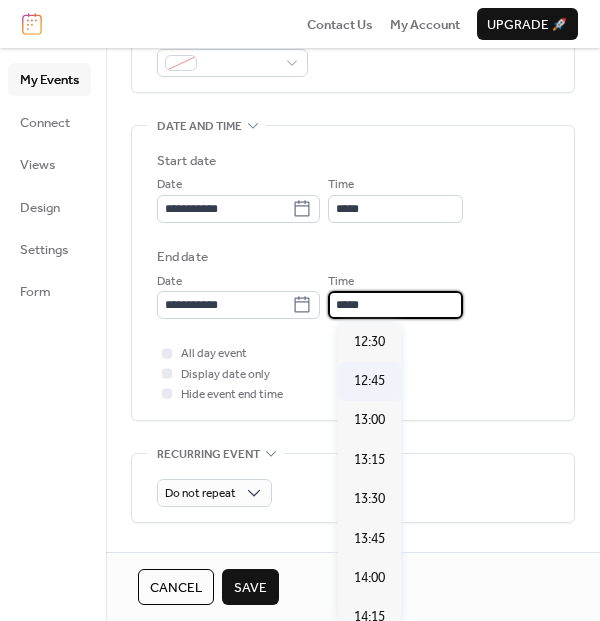 scroll, scrollTop: 444, scrollLeft: 0, axis: vertical 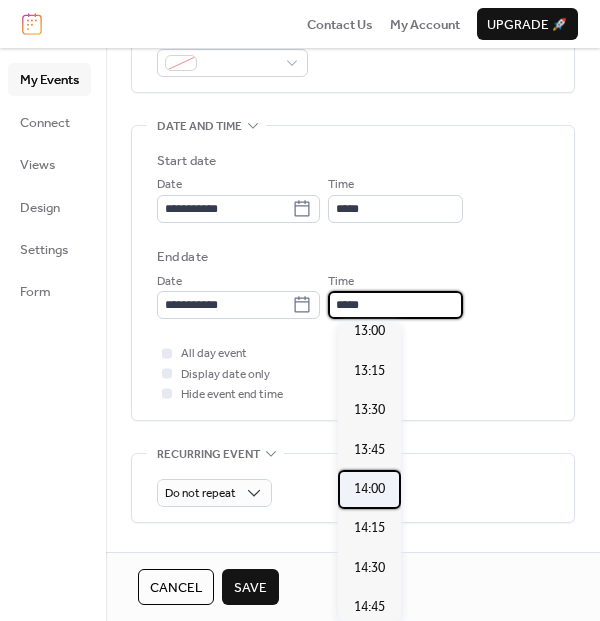 click on "14:00" at bounding box center [369, 489] 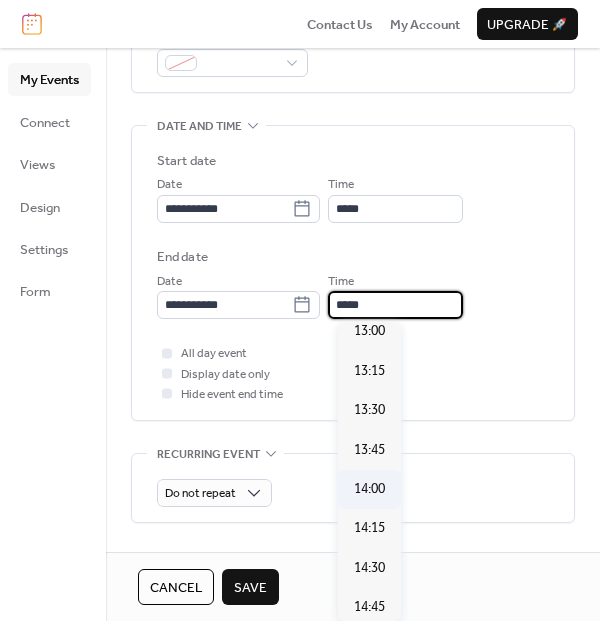 type on "*****" 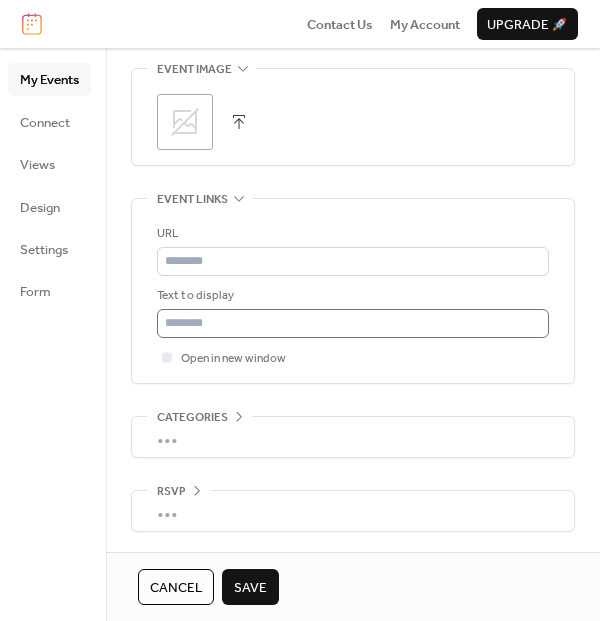 scroll, scrollTop: 1043, scrollLeft: 0, axis: vertical 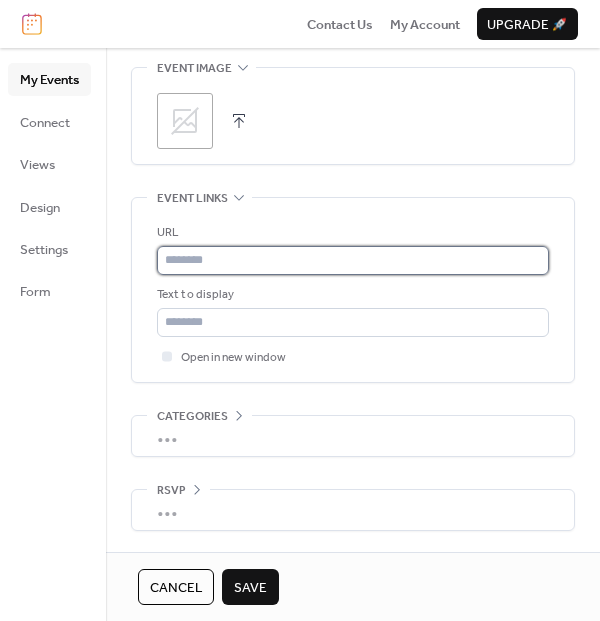 click at bounding box center [353, 260] 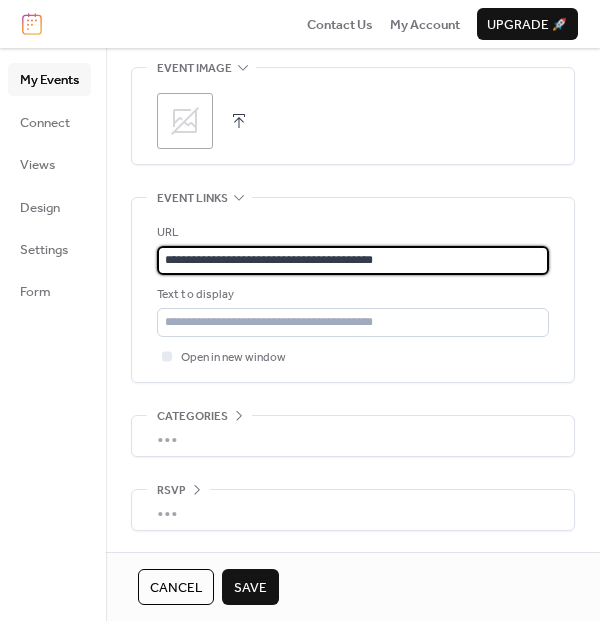 click on "**********" at bounding box center (353, 260) 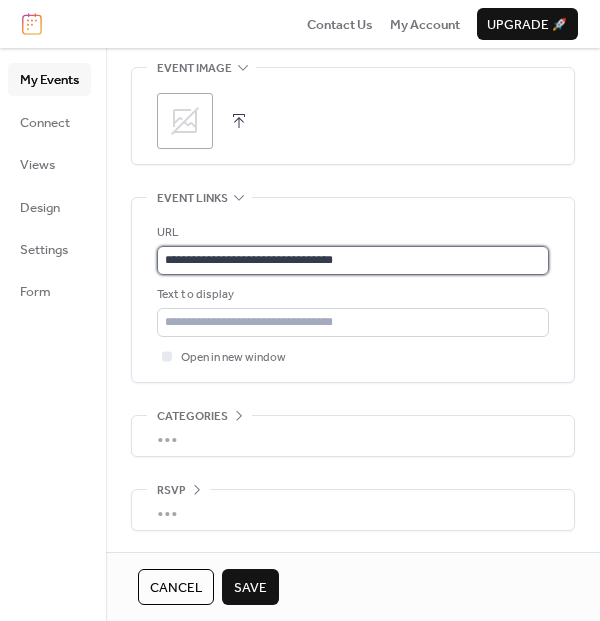 click on "**********" at bounding box center (353, 260) 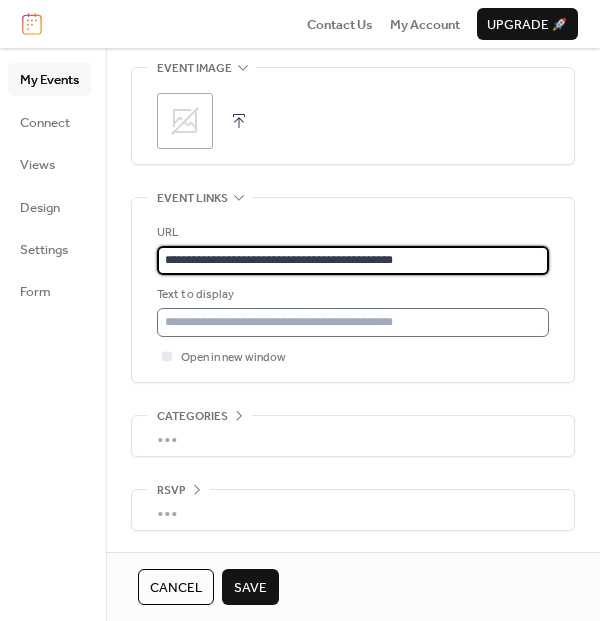 type on "**********" 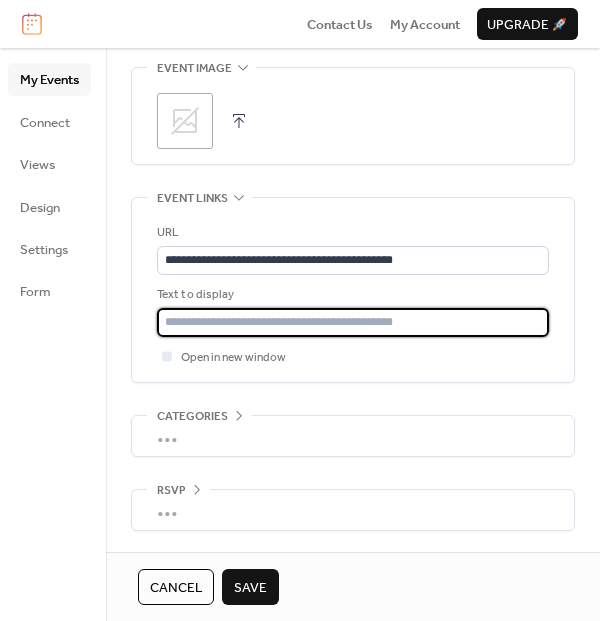 click at bounding box center [353, 322] 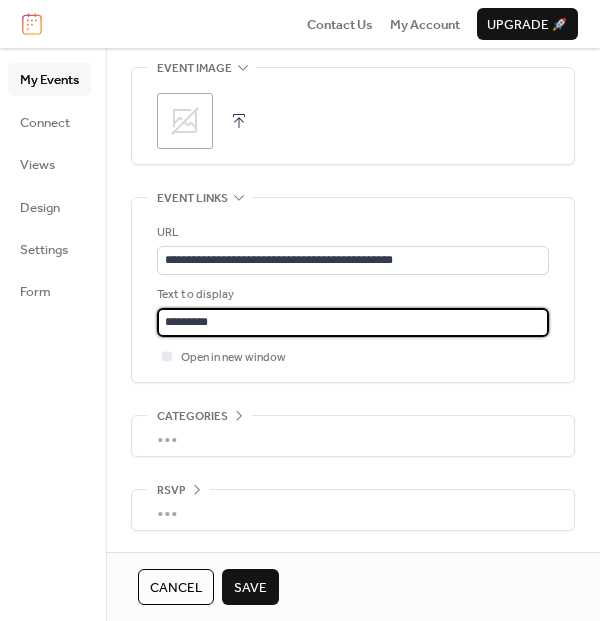 click on "Save" at bounding box center [250, 588] 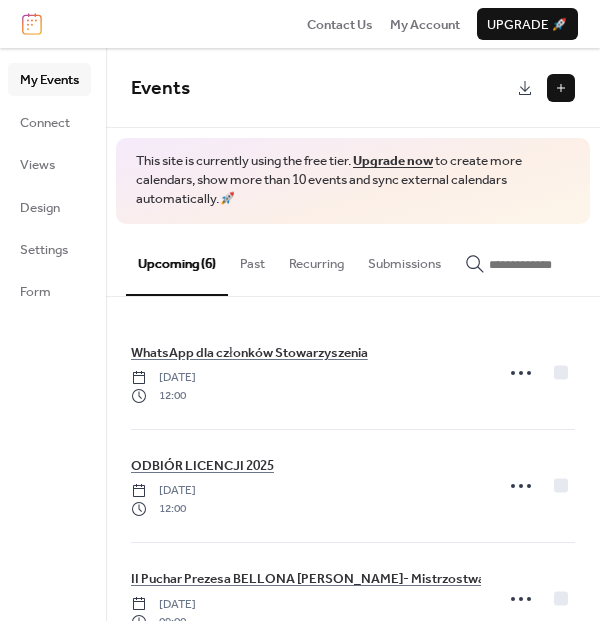 scroll, scrollTop: 398, scrollLeft: 0, axis: vertical 